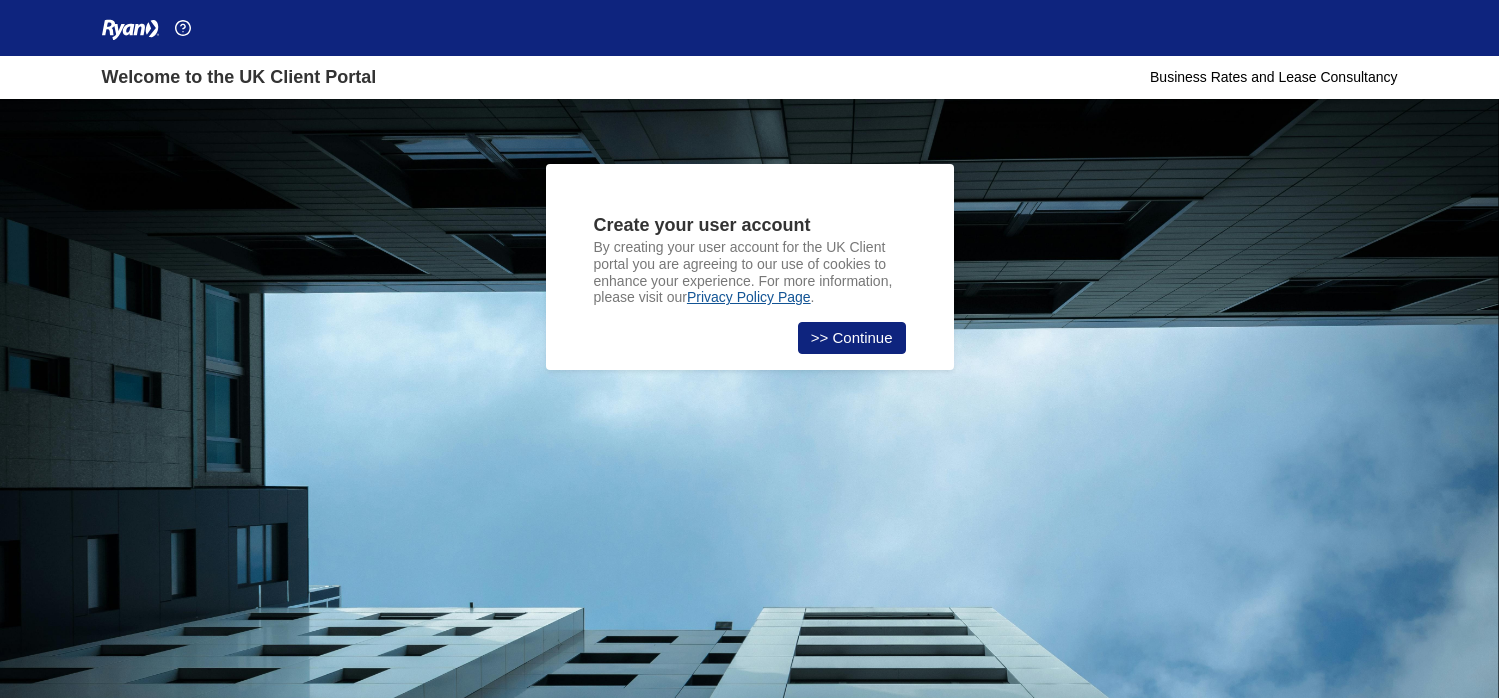 scroll, scrollTop: 0, scrollLeft: 0, axis: both 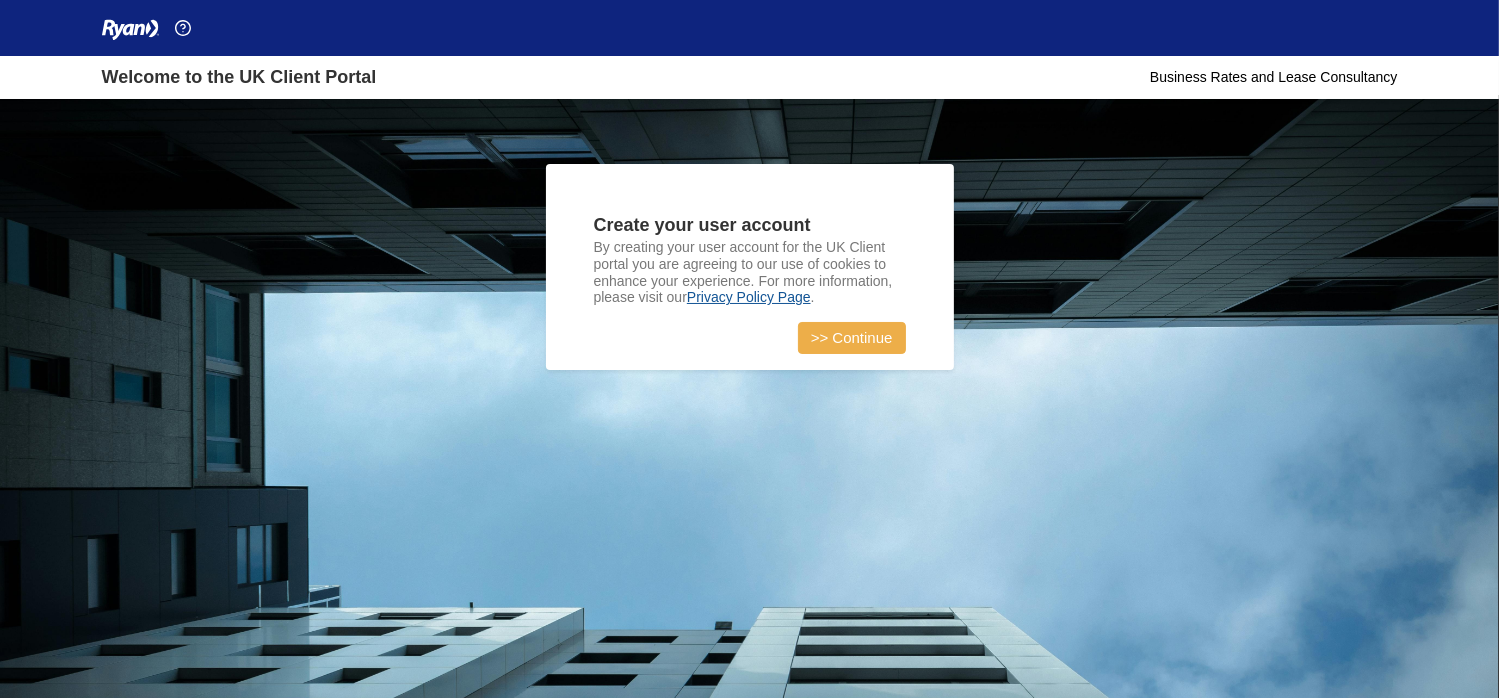 click on ">> Continue" at bounding box center (852, 338) 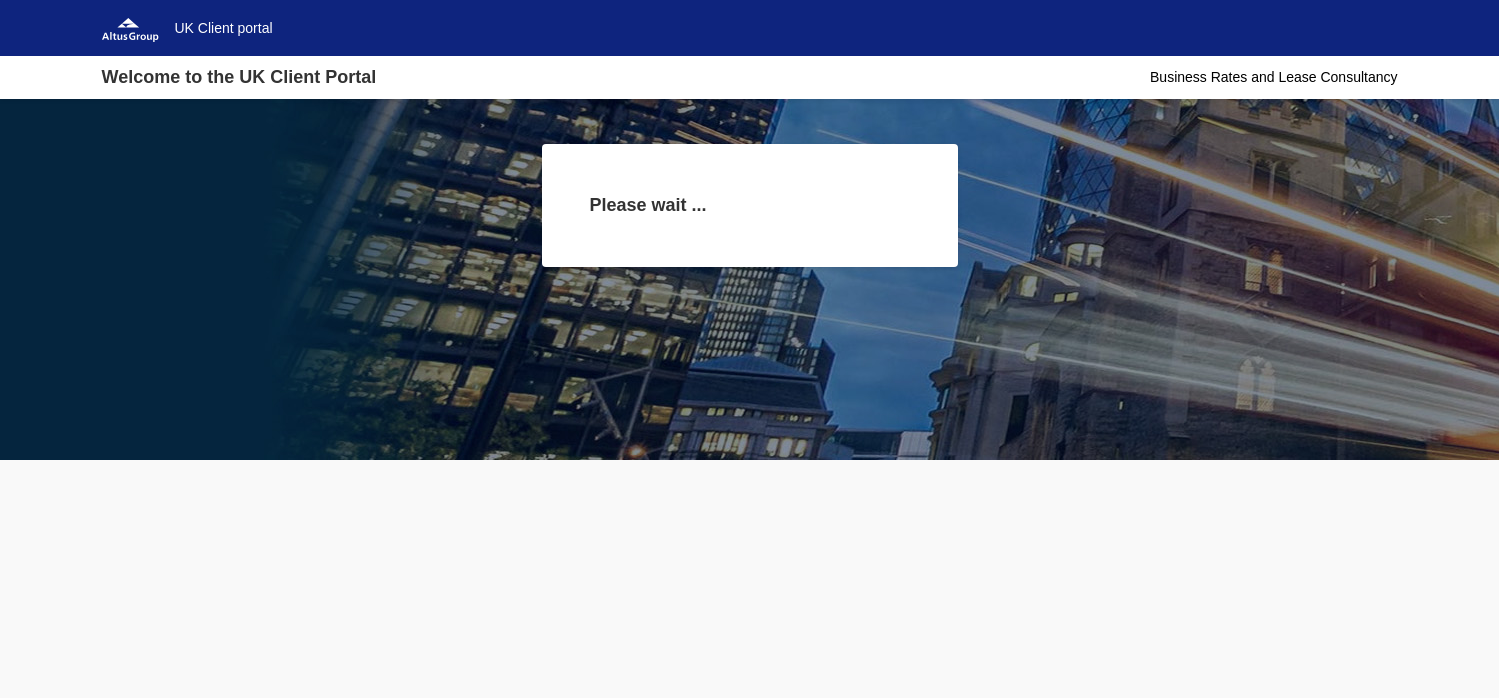 scroll, scrollTop: 0, scrollLeft: 0, axis: both 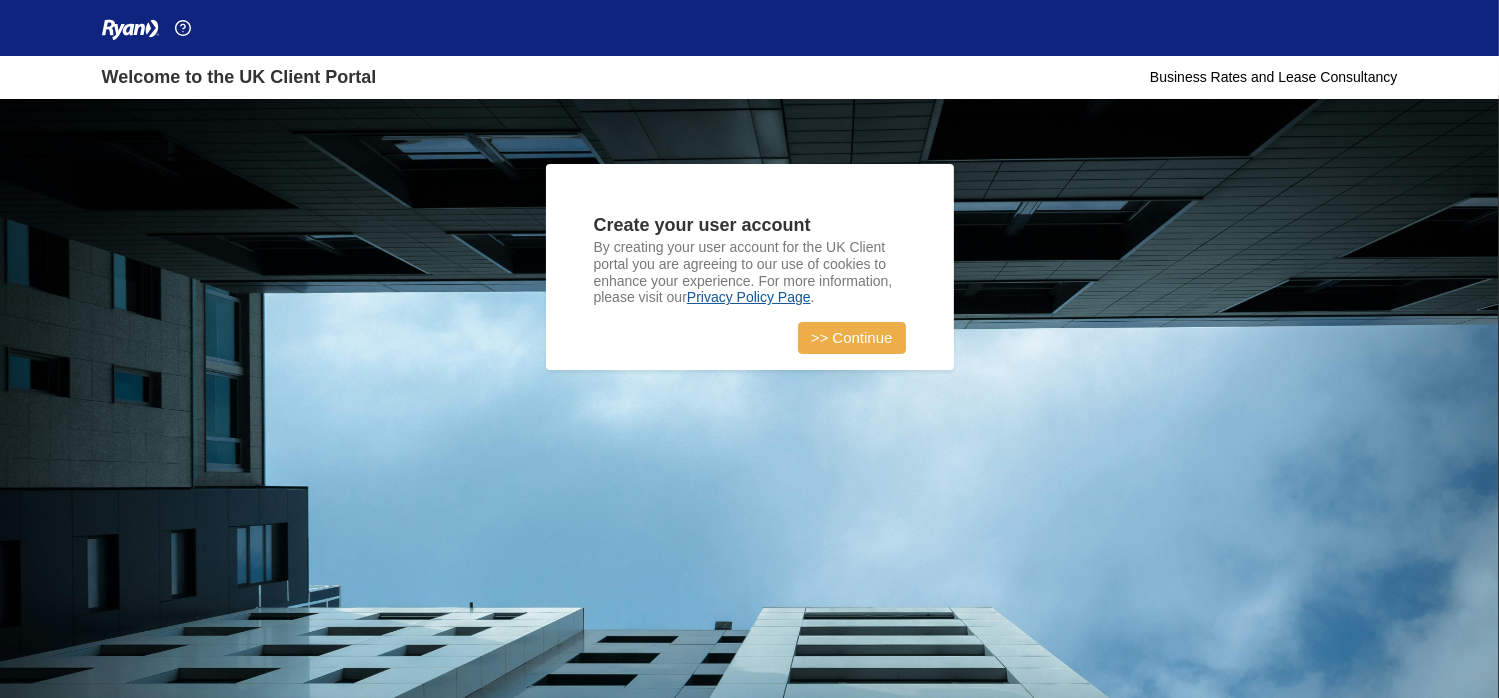 click on ">> Continue" at bounding box center (852, 338) 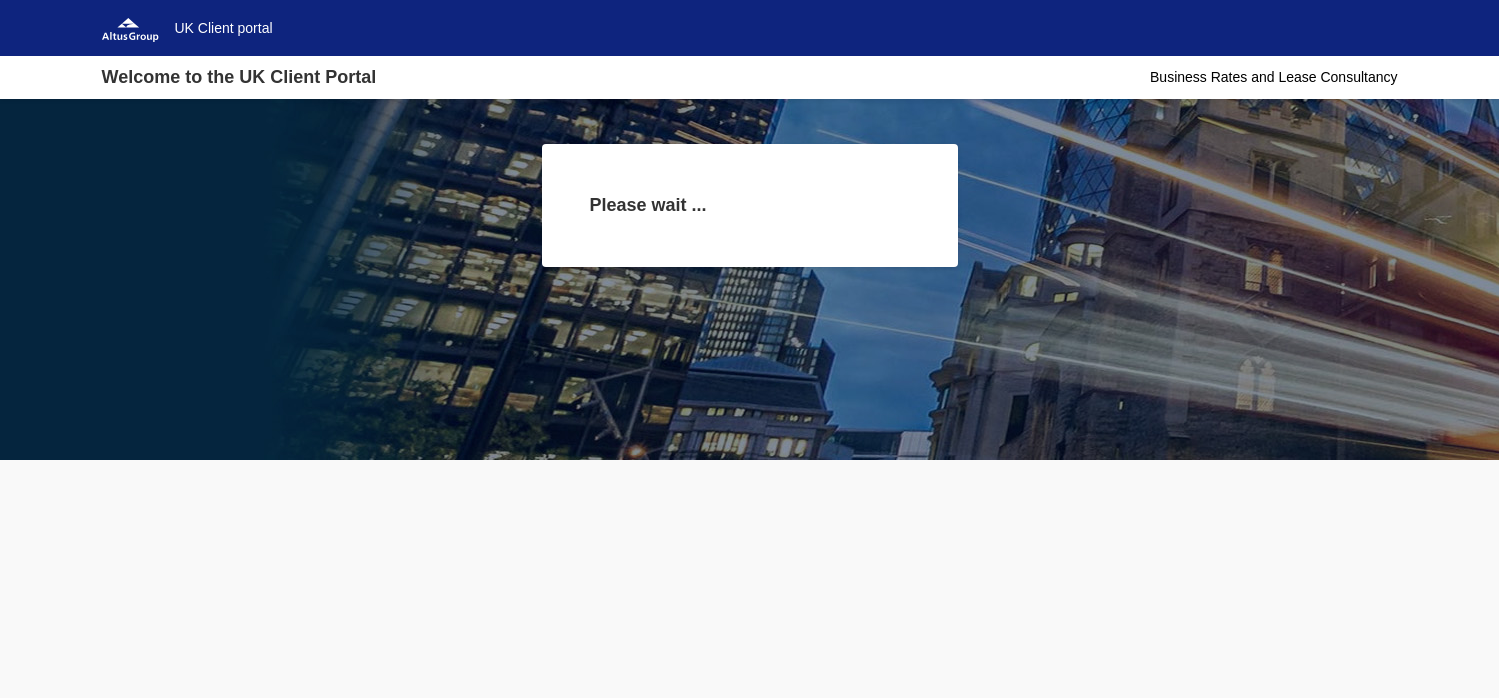scroll, scrollTop: 0, scrollLeft: 0, axis: both 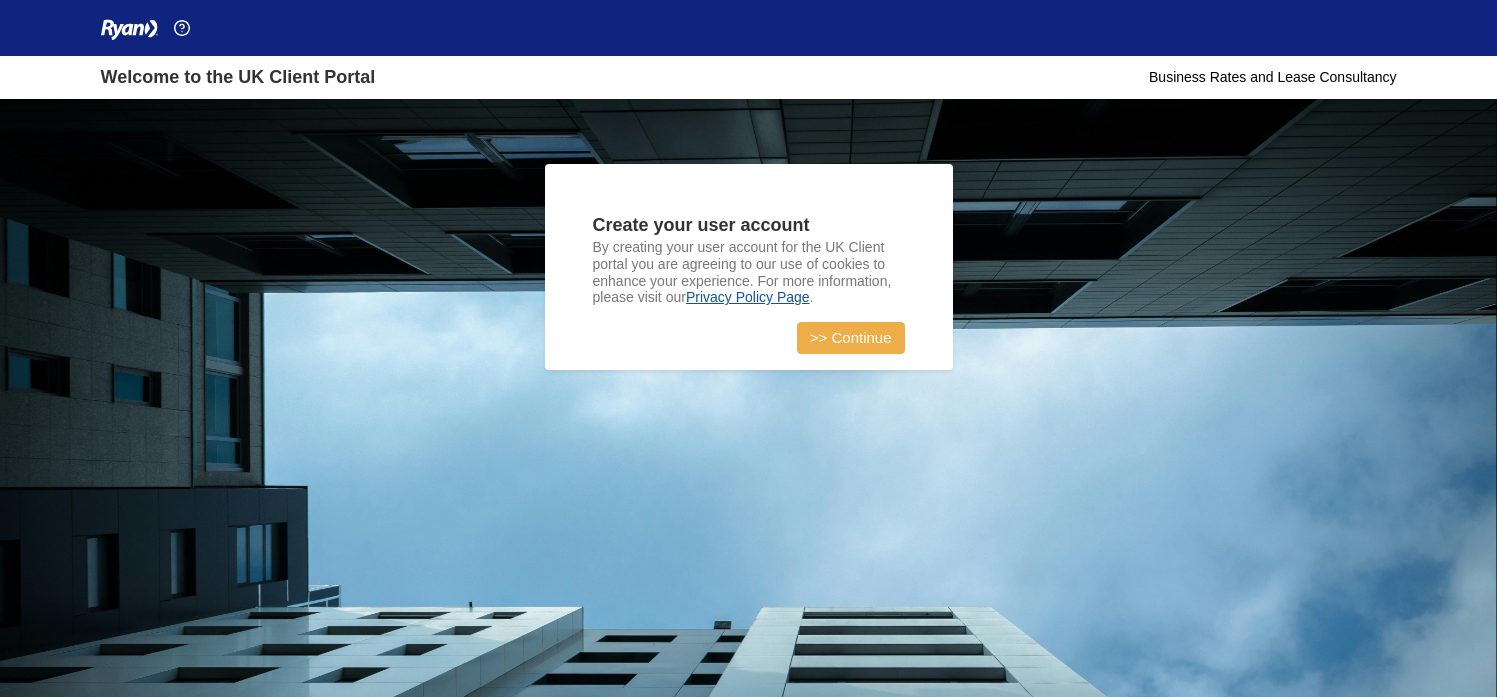 click on ">> Continue" at bounding box center [851, 338] 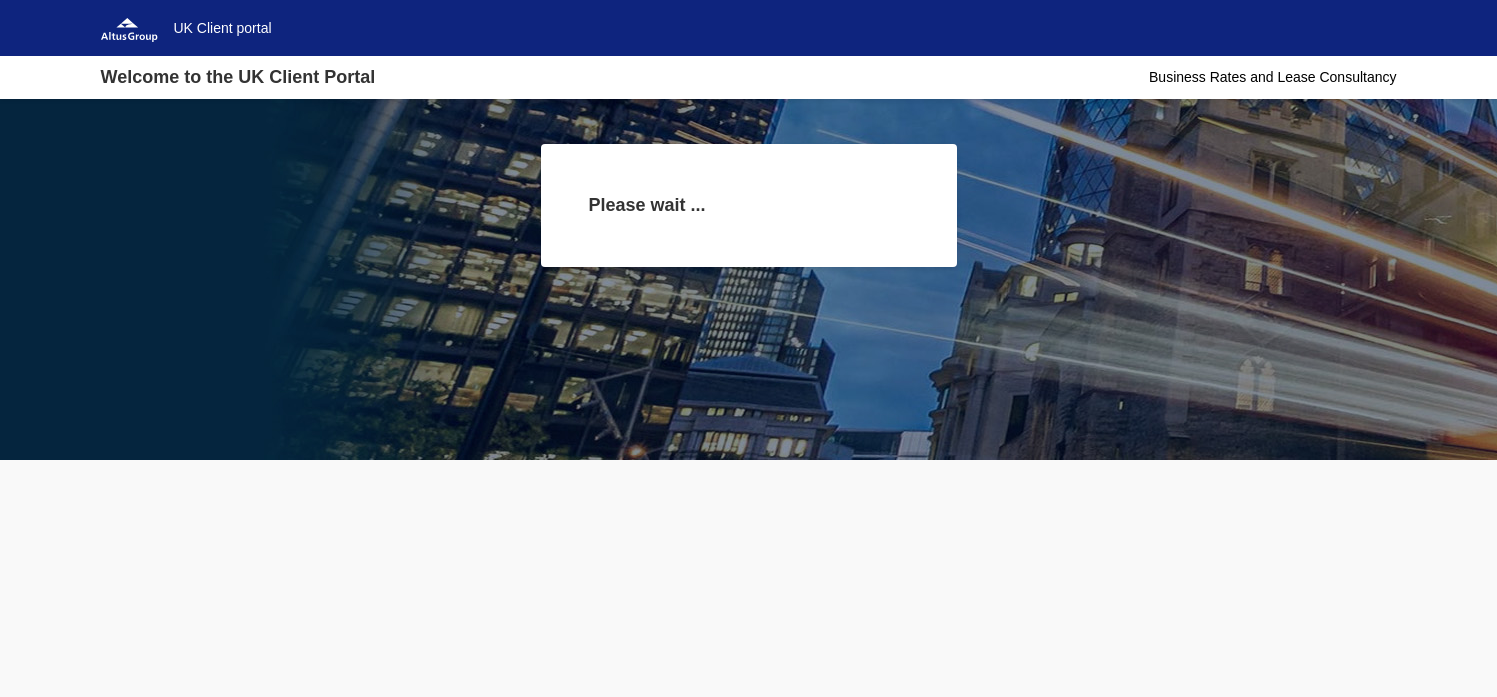 scroll, scrollTop: 0, scrollLeft: 0, axis: both 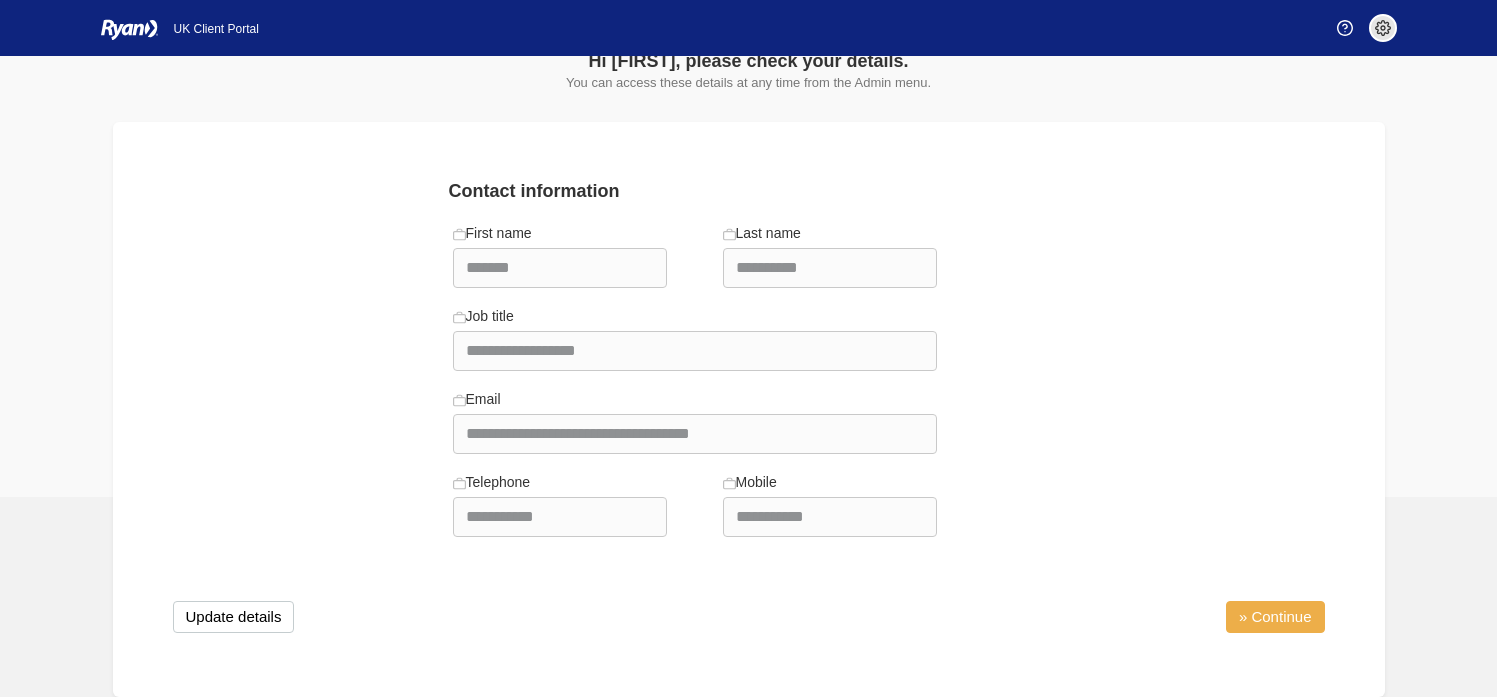 click on "» Continue" at bounding box center (1275, 617) 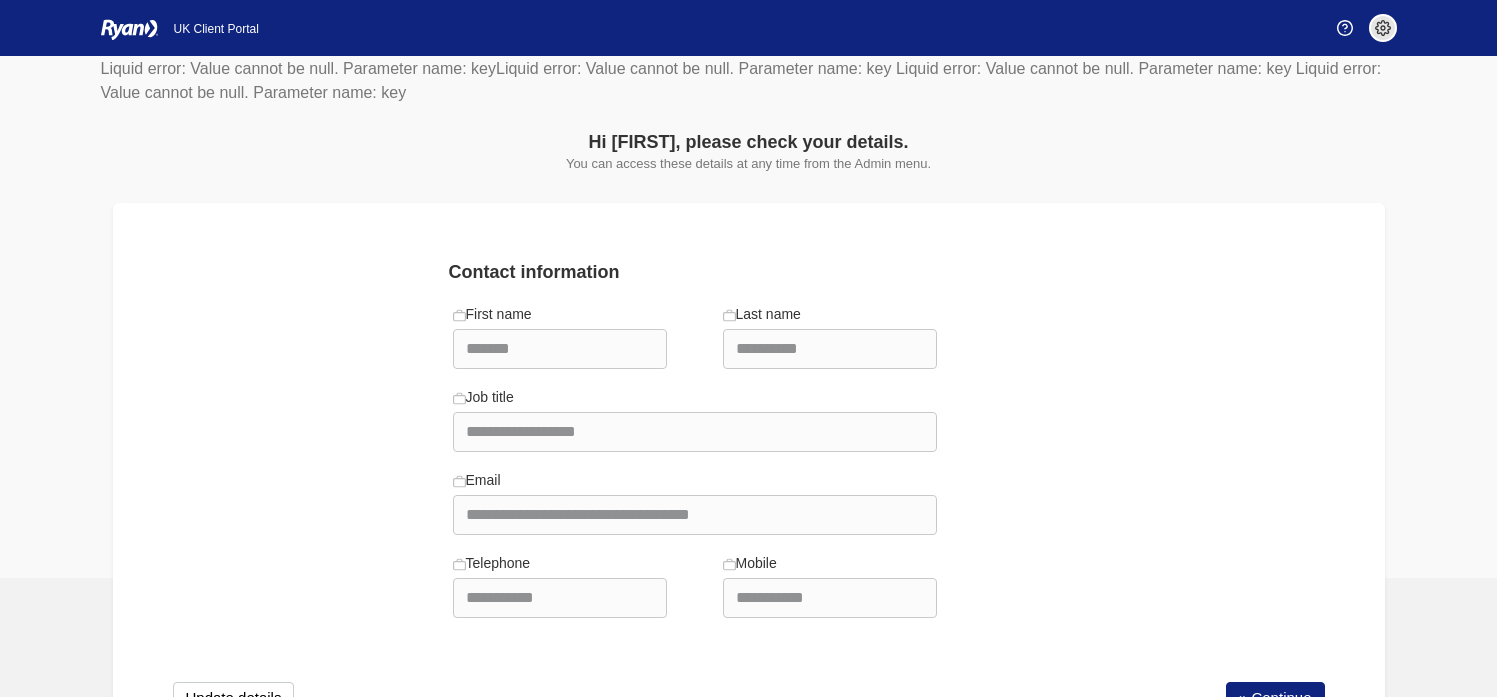 scroll, scrollTop: 106, scrollLeft: 0, axis: vertical 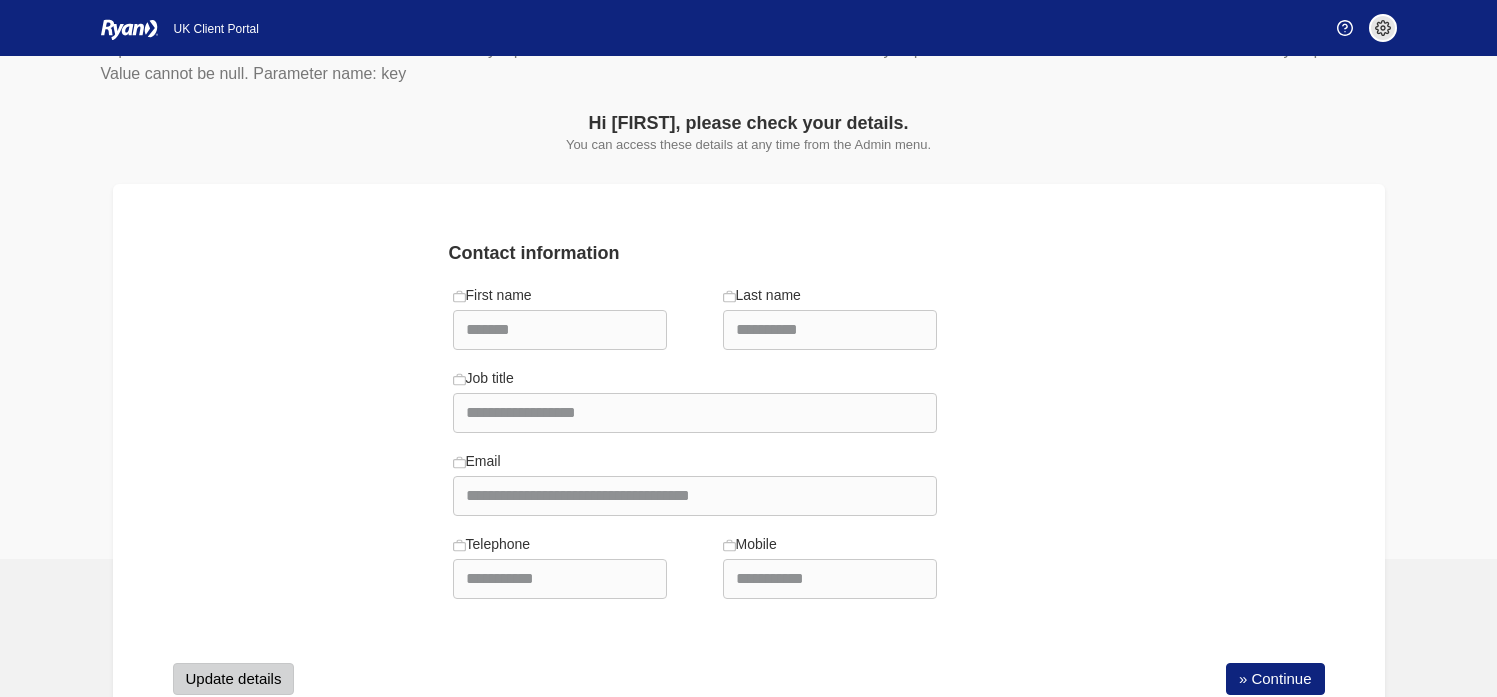 click on "Update details" at bounding box center [234, 679] 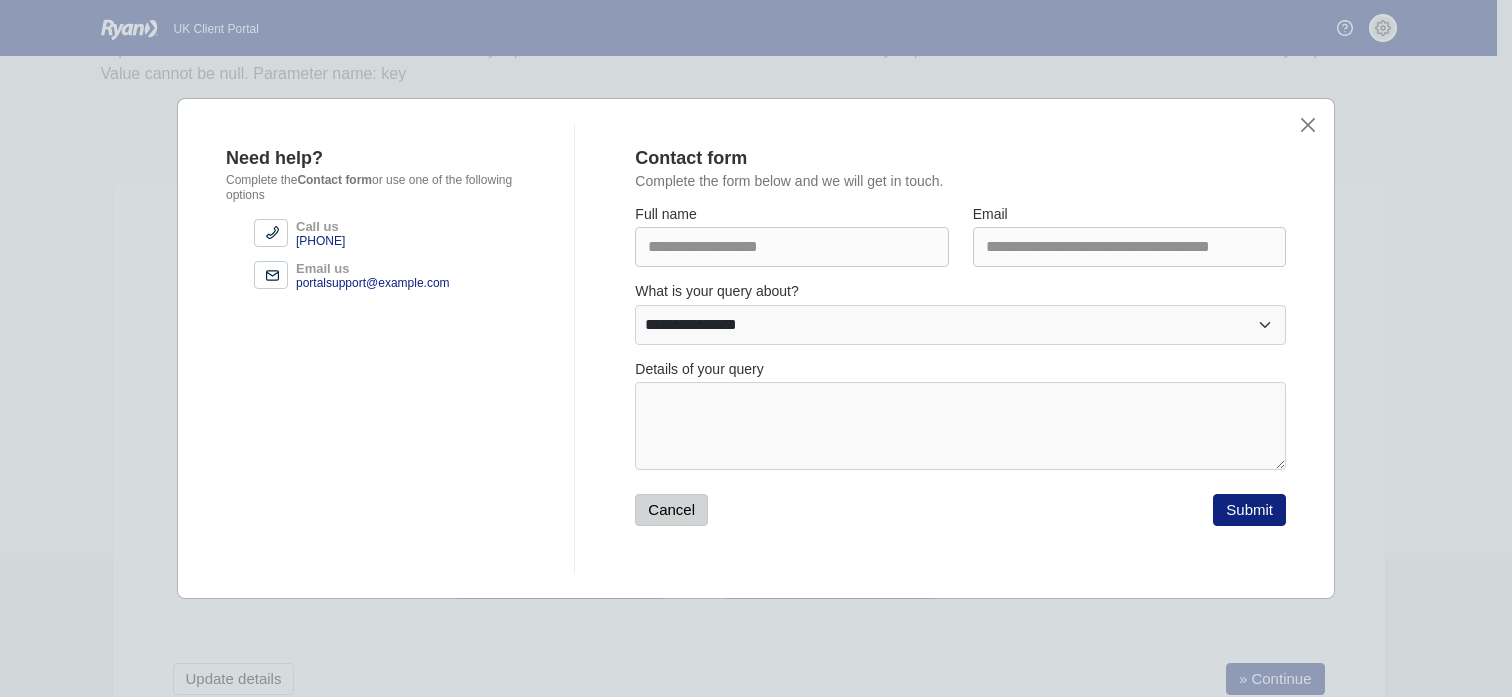 click on "Cancel" at bounding box center [671, 510] 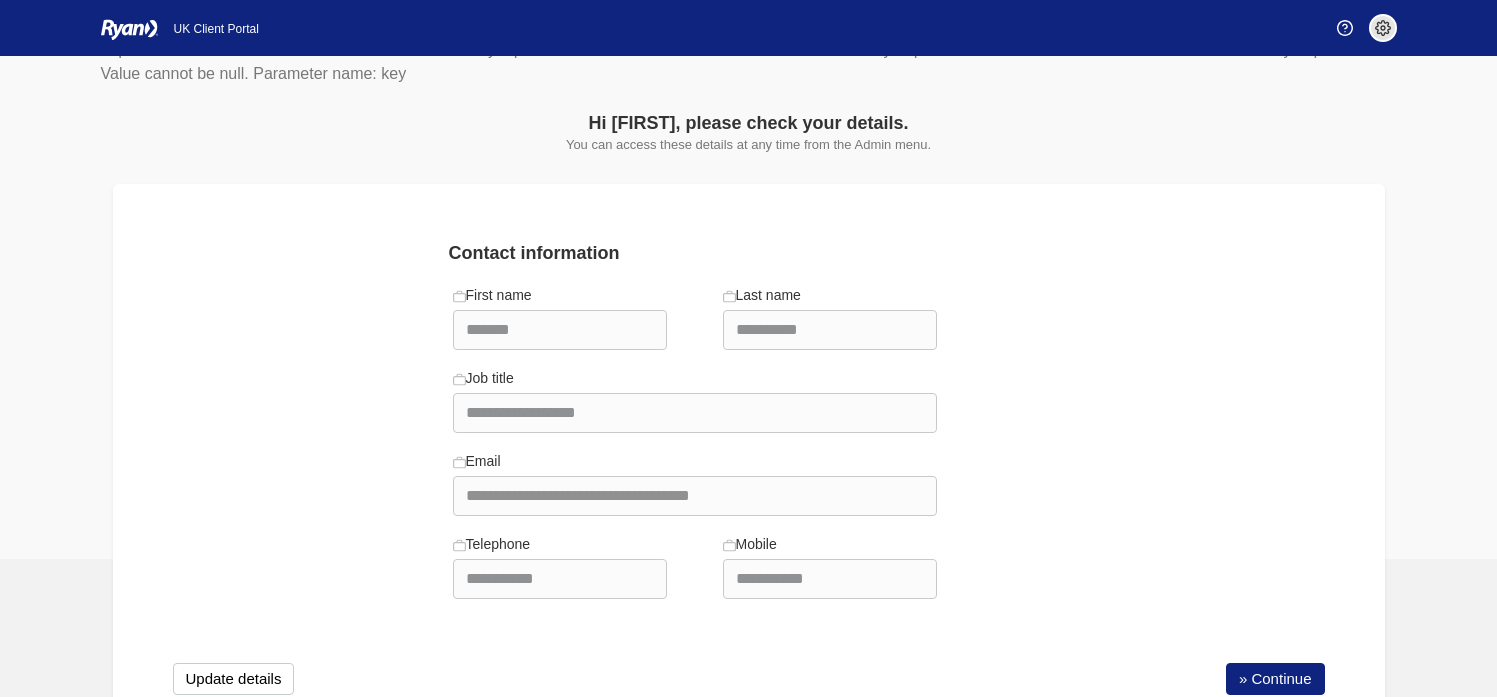 scroll, scrollTop: 168, scrollLeft: 0, axis: vertical 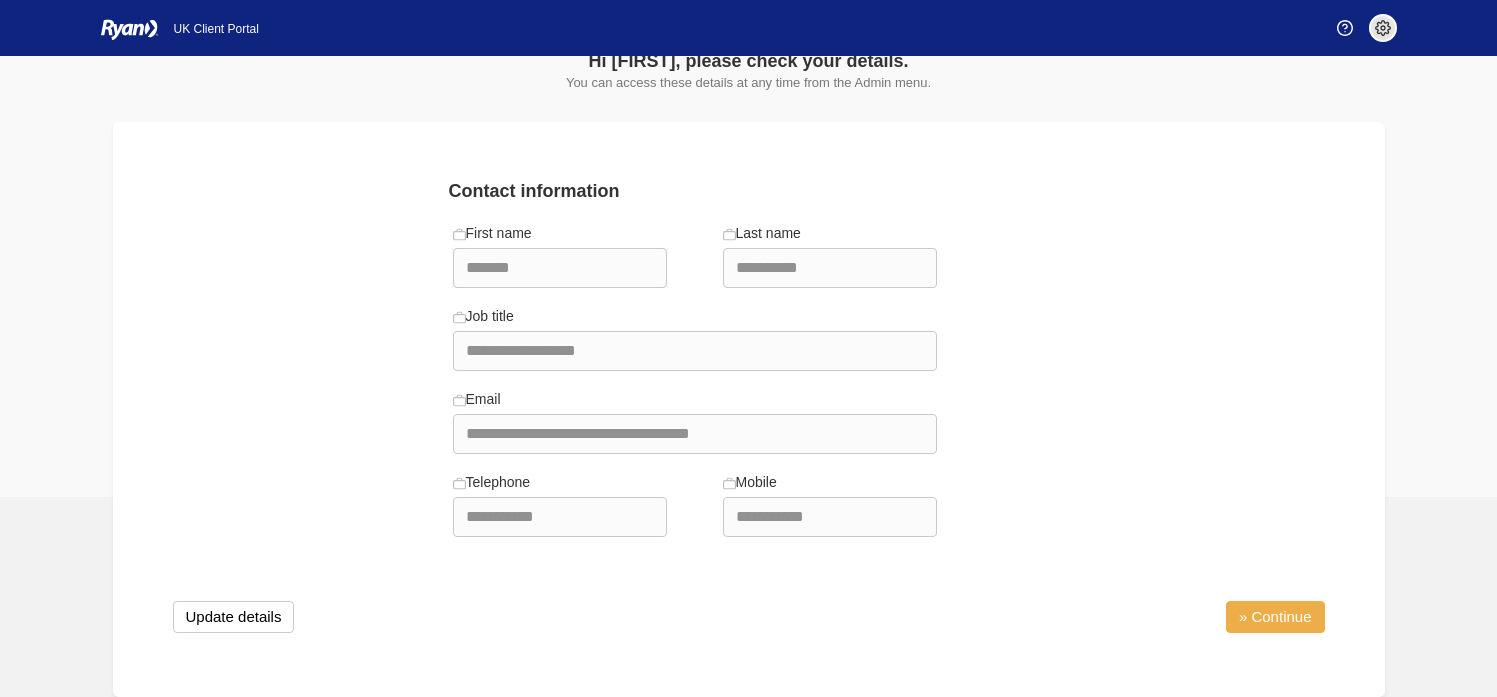 click on "» Continue" at bounding box center [1275, 617] 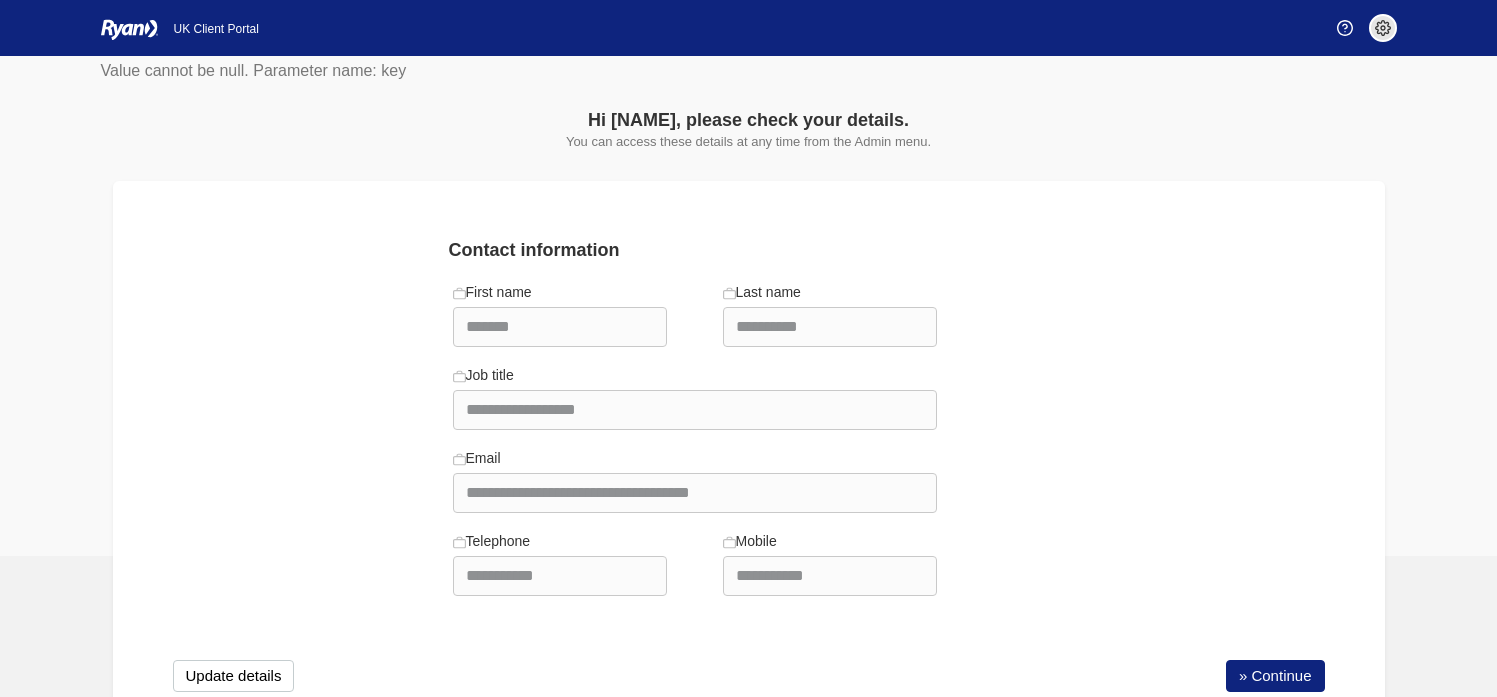 scroll, scrollTop: 108, scrollLeft: 0, axis: vertical 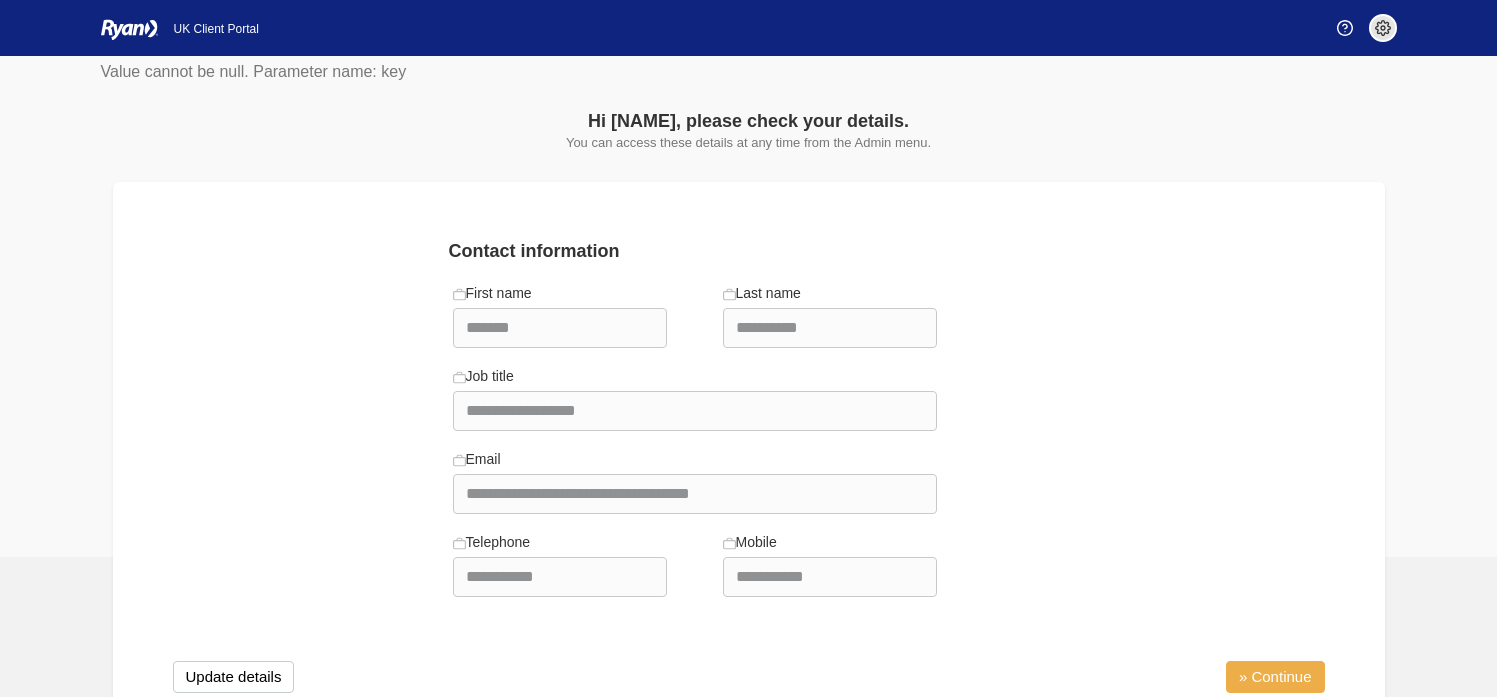 click on "» Continue" at bounding box center (1275, 677) 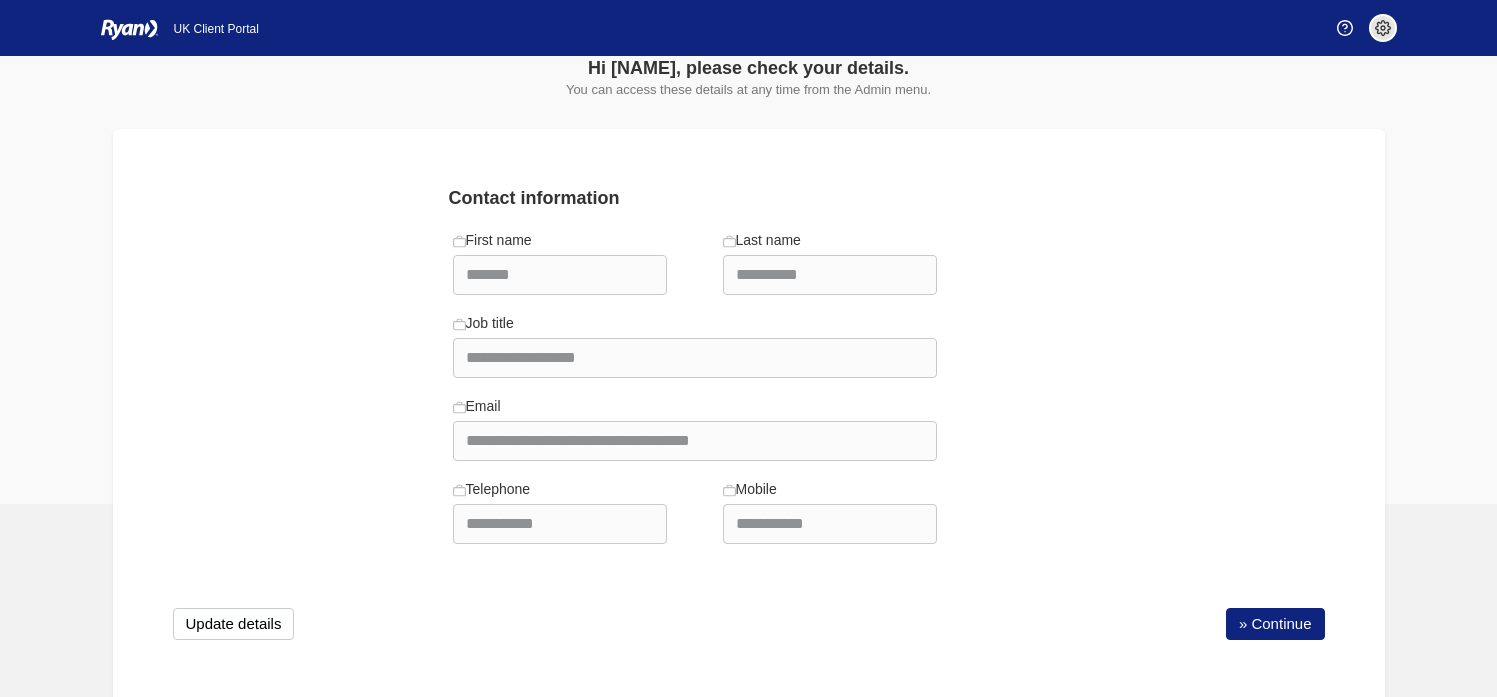 scroll, scrollTop: 168, scrollLeft: 0, axis: vertical 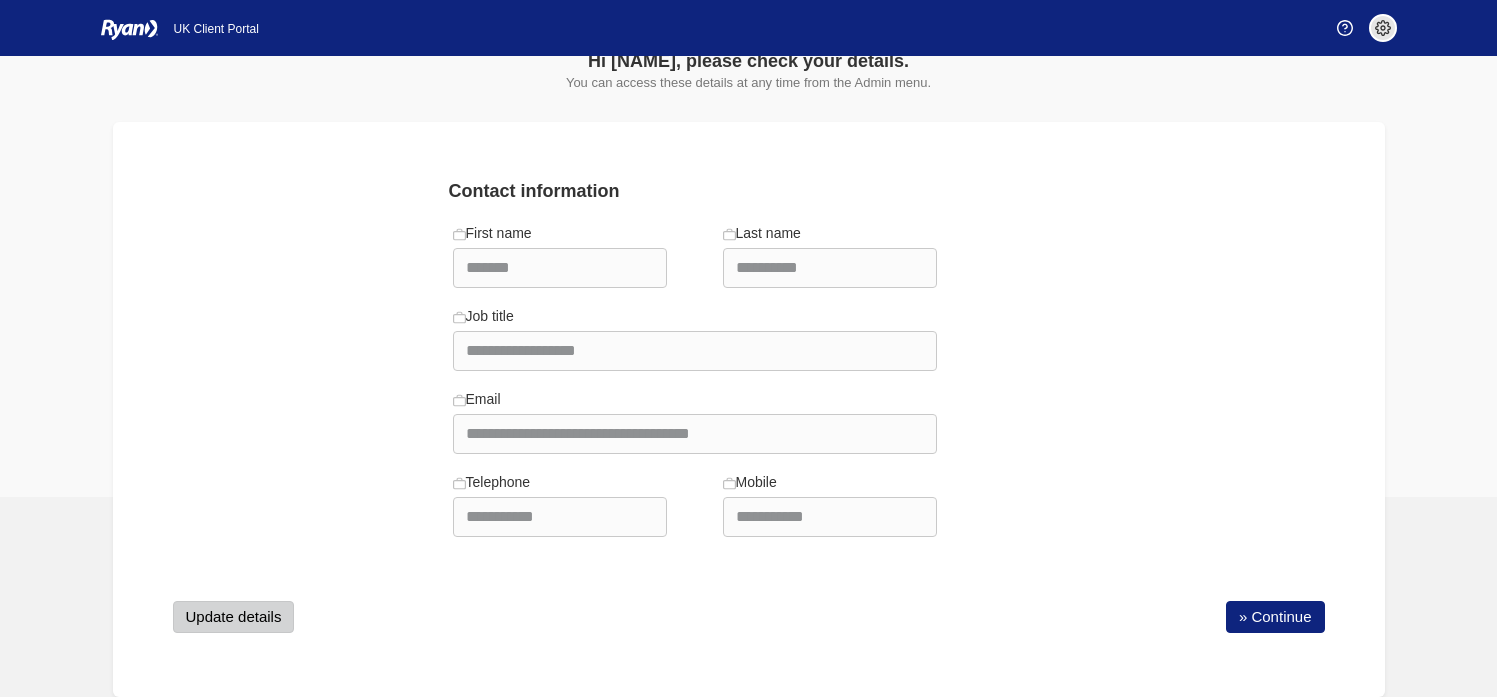 click on "Update details" at bounding box center (234, 617) 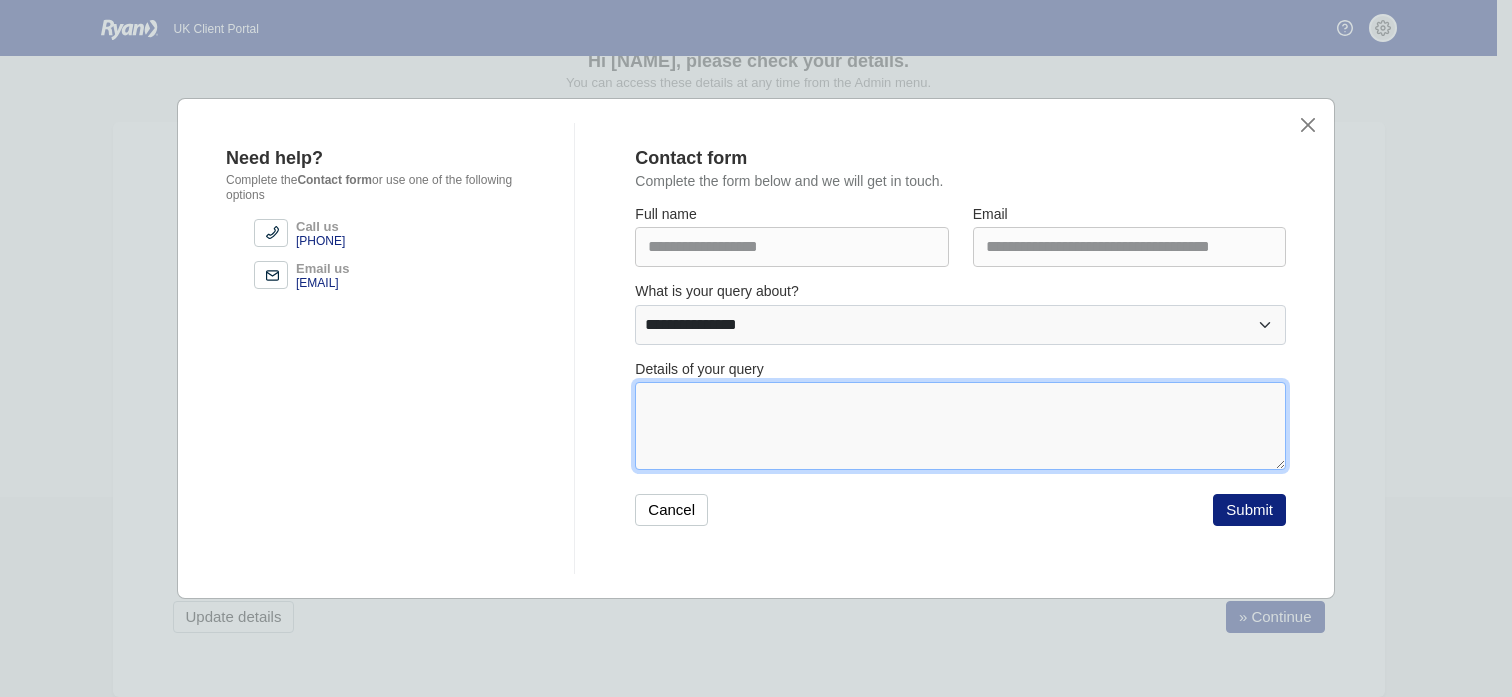 click at bounding box center [960, 426] 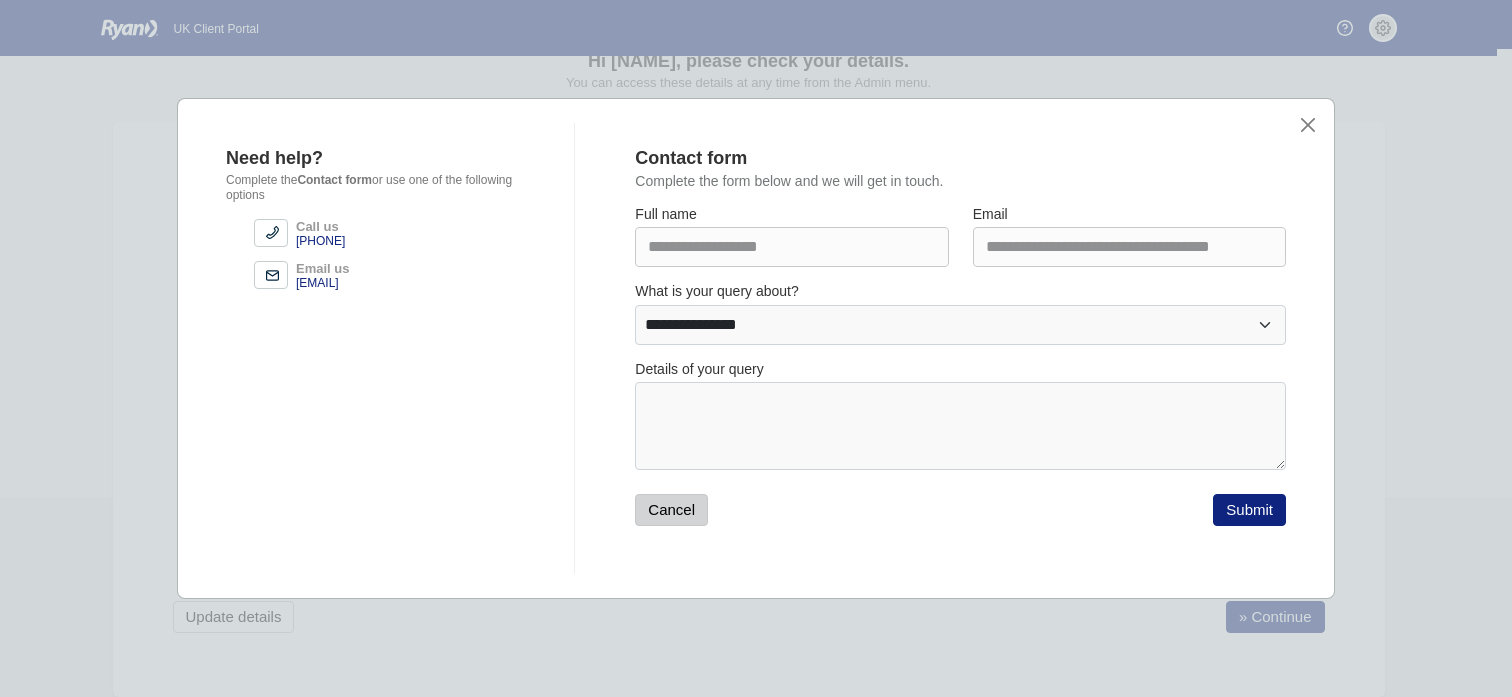 click on "Cancel" at bounding box center (671, 510) 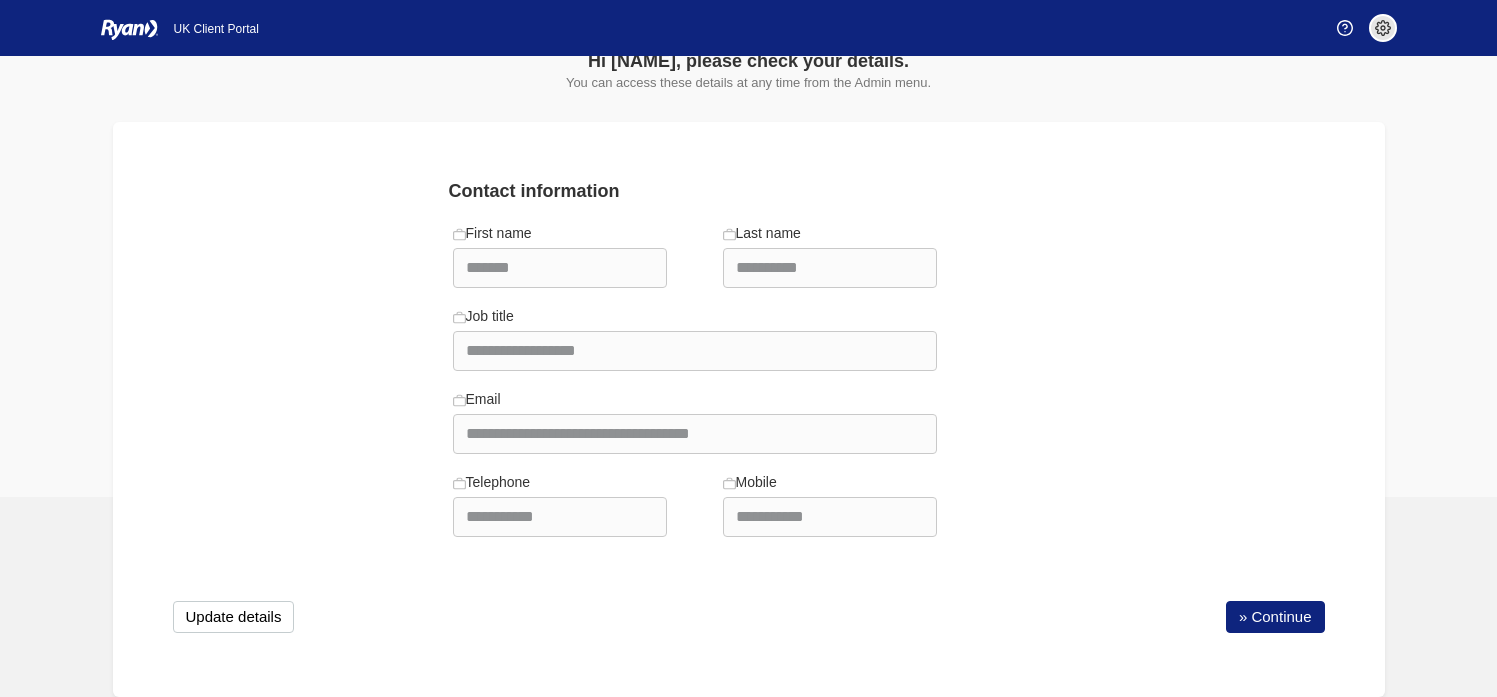 scroll, scrollTop: 0, scrollLeft: 0, axis: both 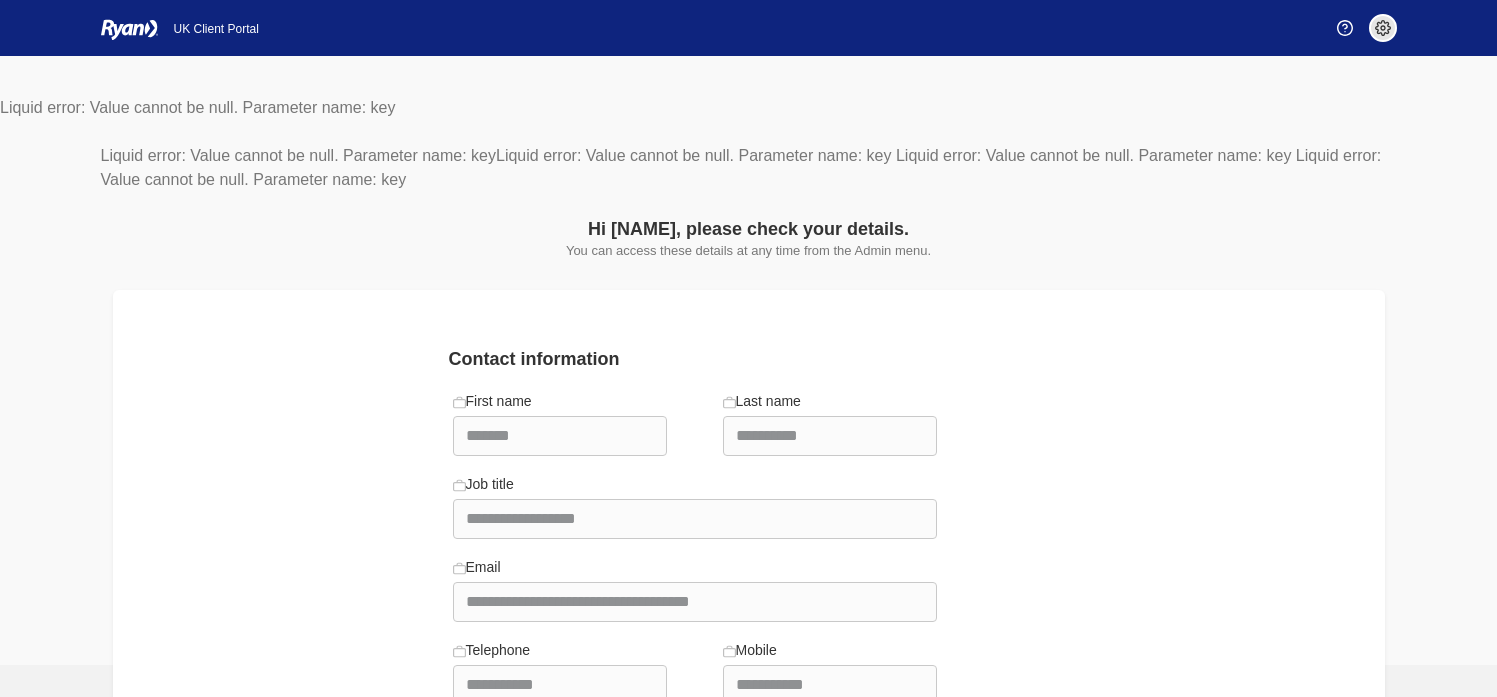 click at bounding box center (1383, 28) 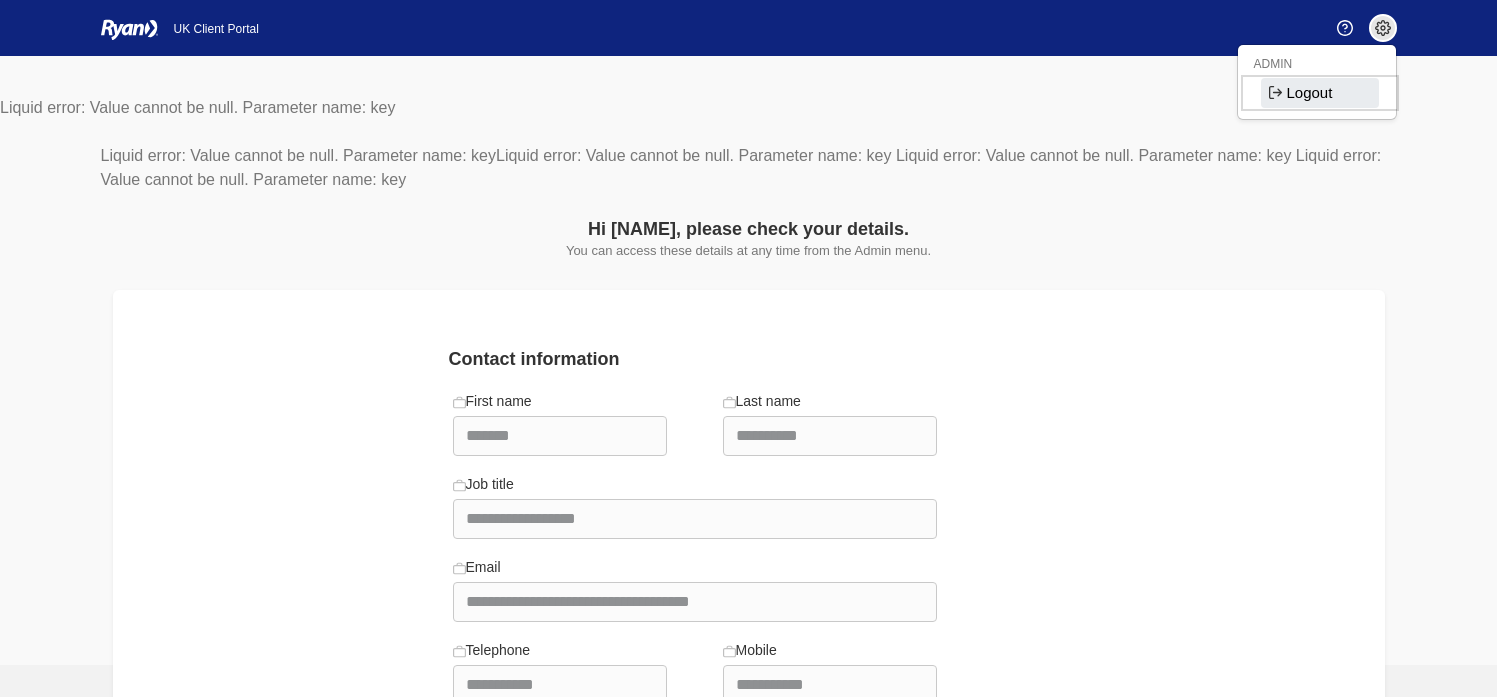 click on "Logout" at bounding box center (1320, 93) 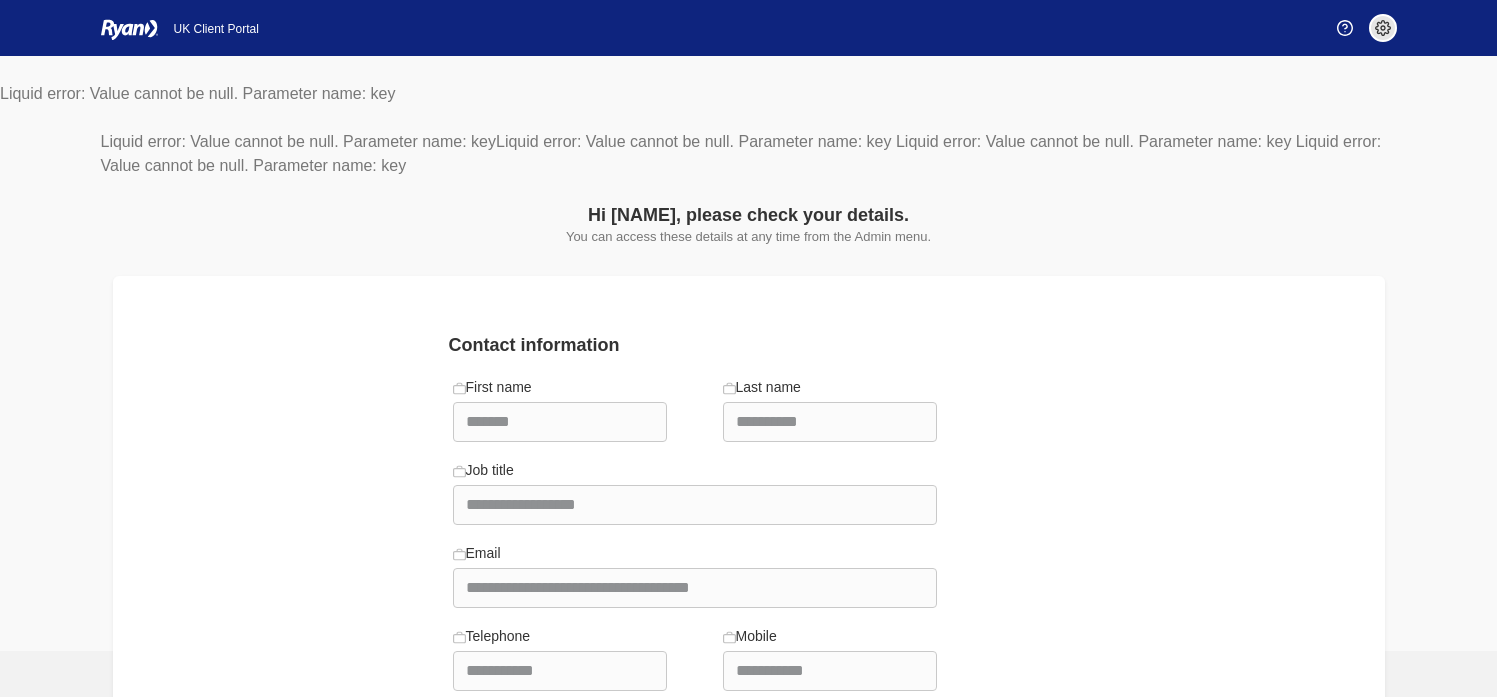 scroll, scrollTop: 0, scrollLeft: 0, axis: both 